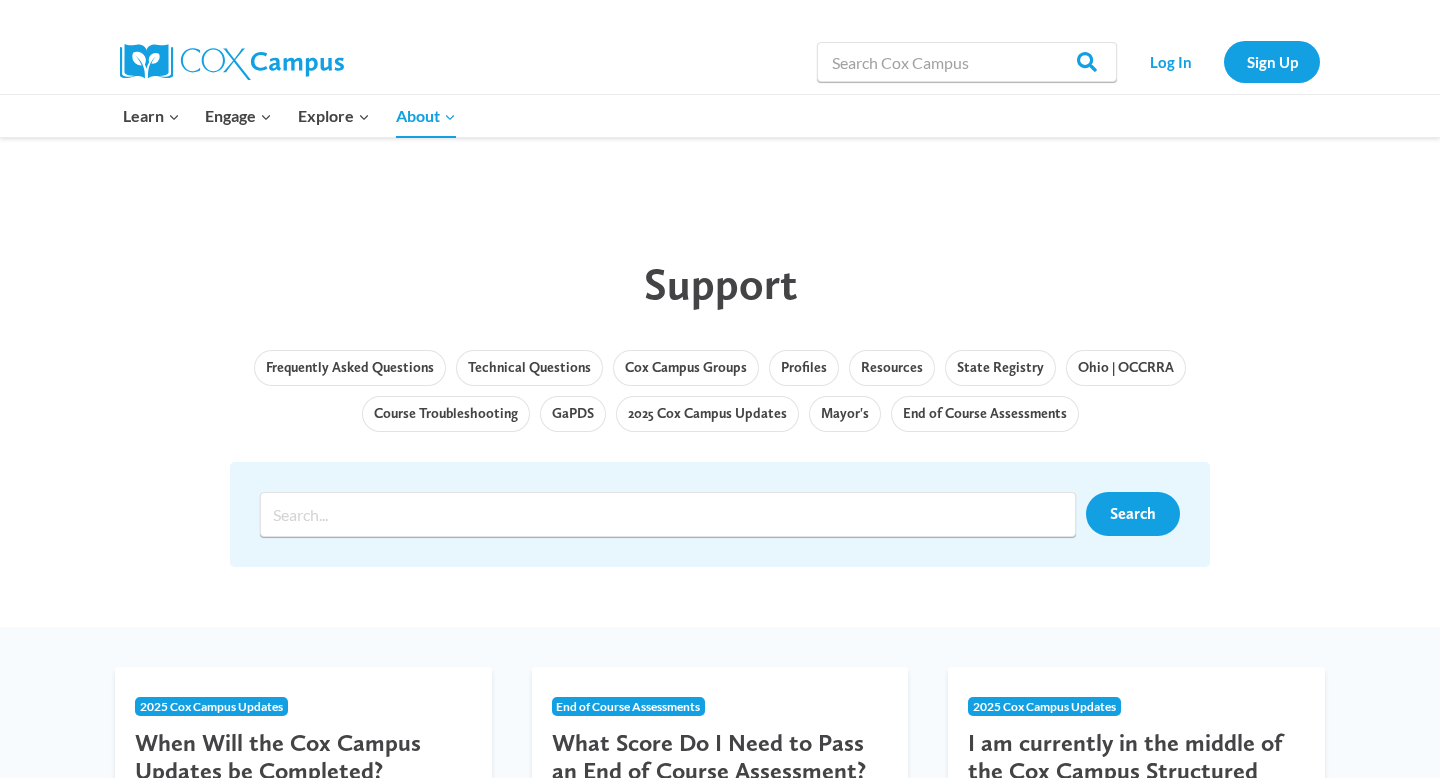 scroll, scrollTop: 0, scrollLeft: 0, axis: both 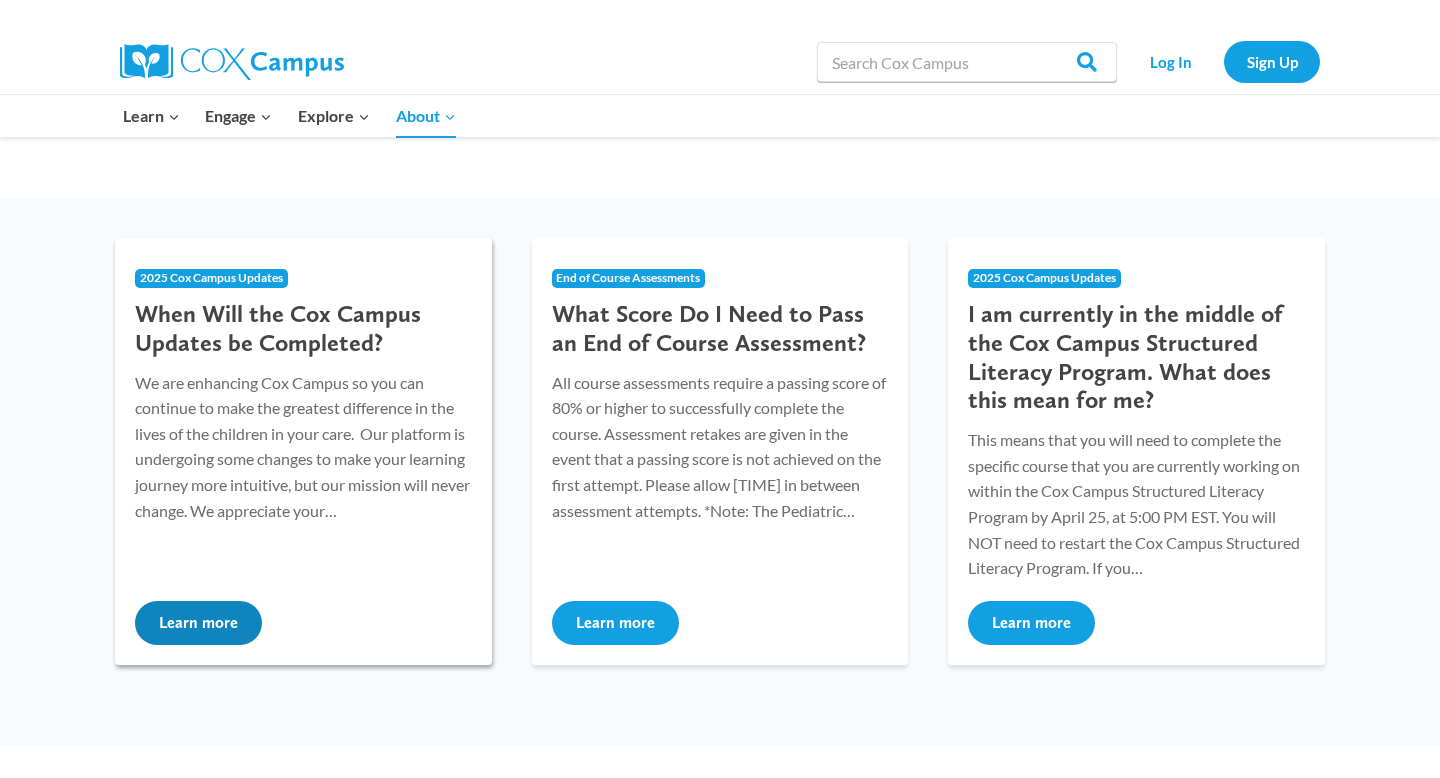 click on "Learn more" at bounding box center [198, 623] 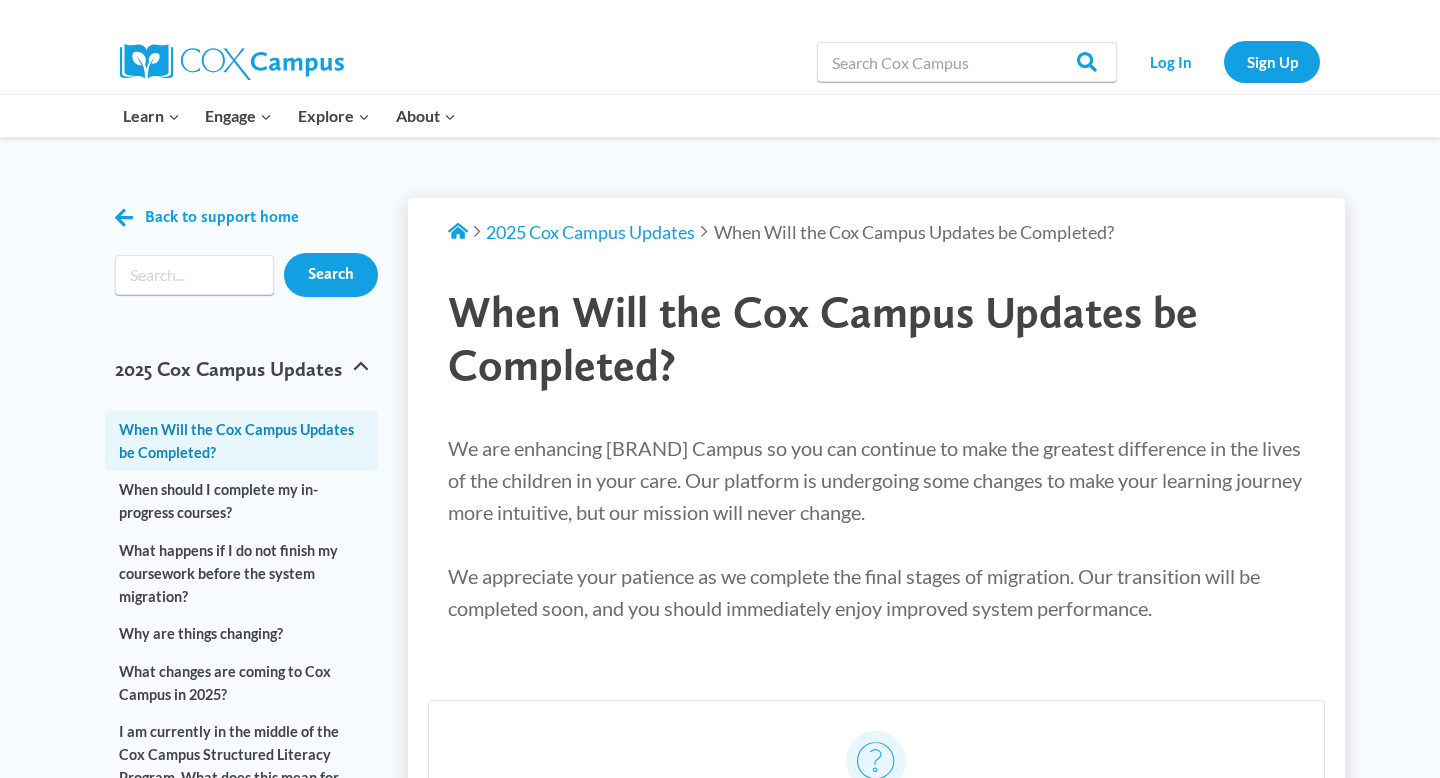 scroll, scrollTop: 0, scrollLeft: 0, axis: both 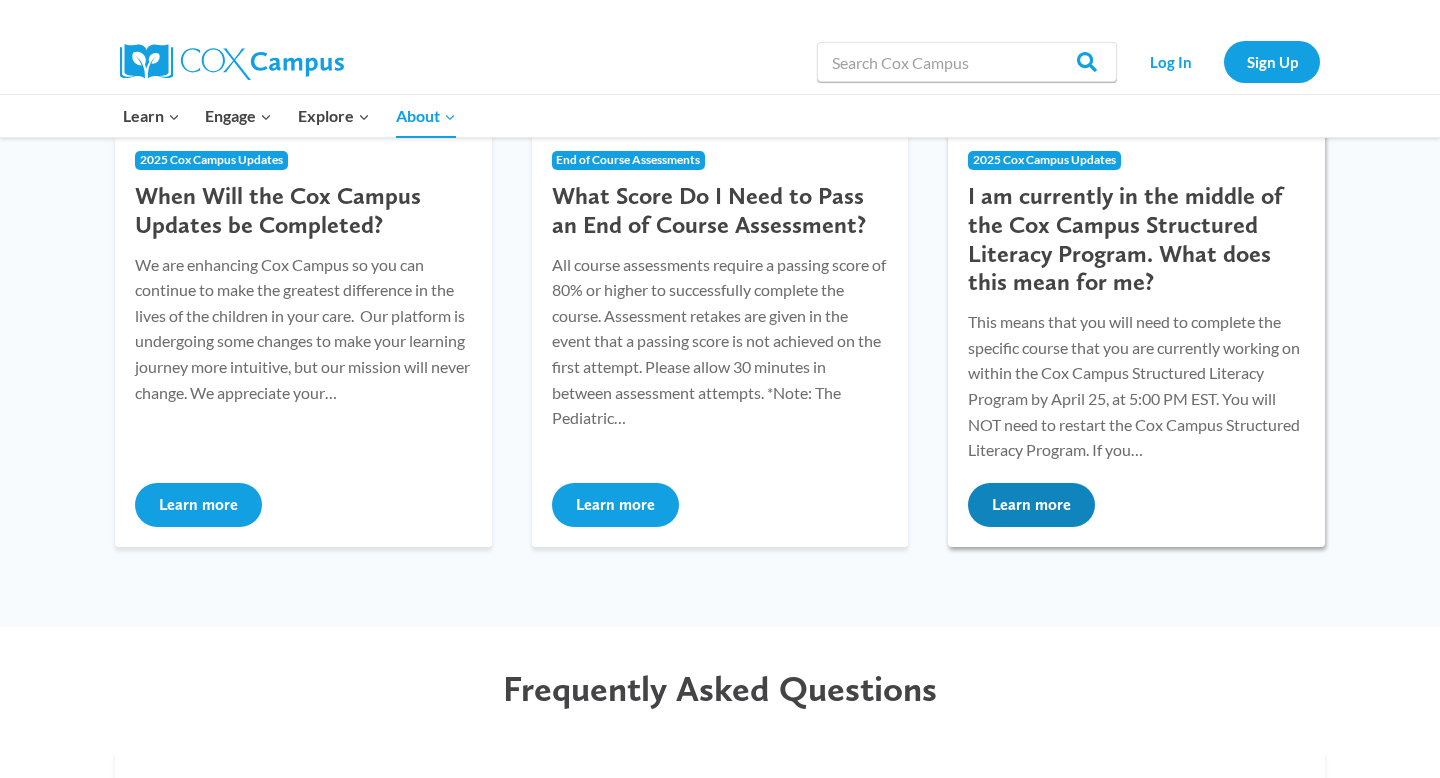 click on "Learn more" at bounding box center [1031, 505] 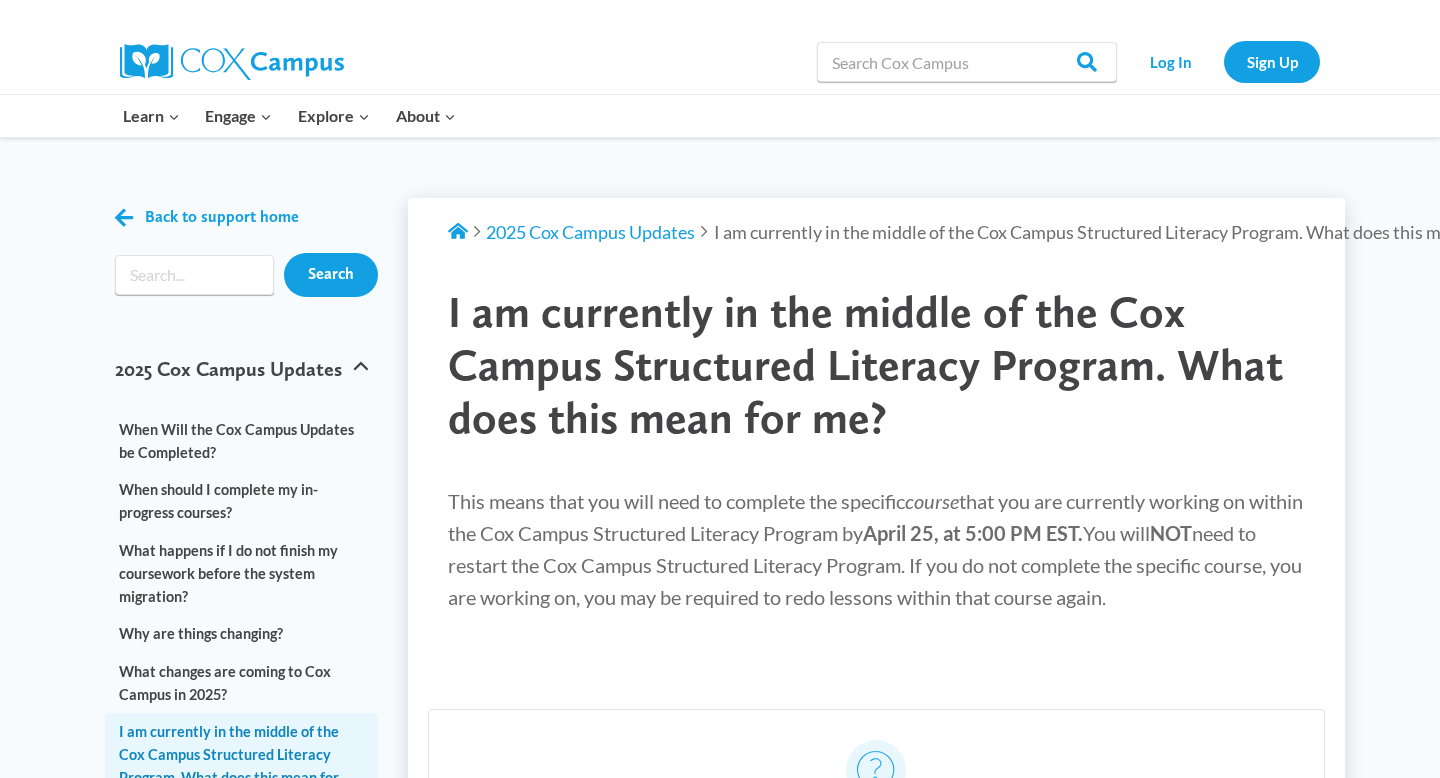 scroll, scrollTop: 0, scrollLeft: 0, axis: both 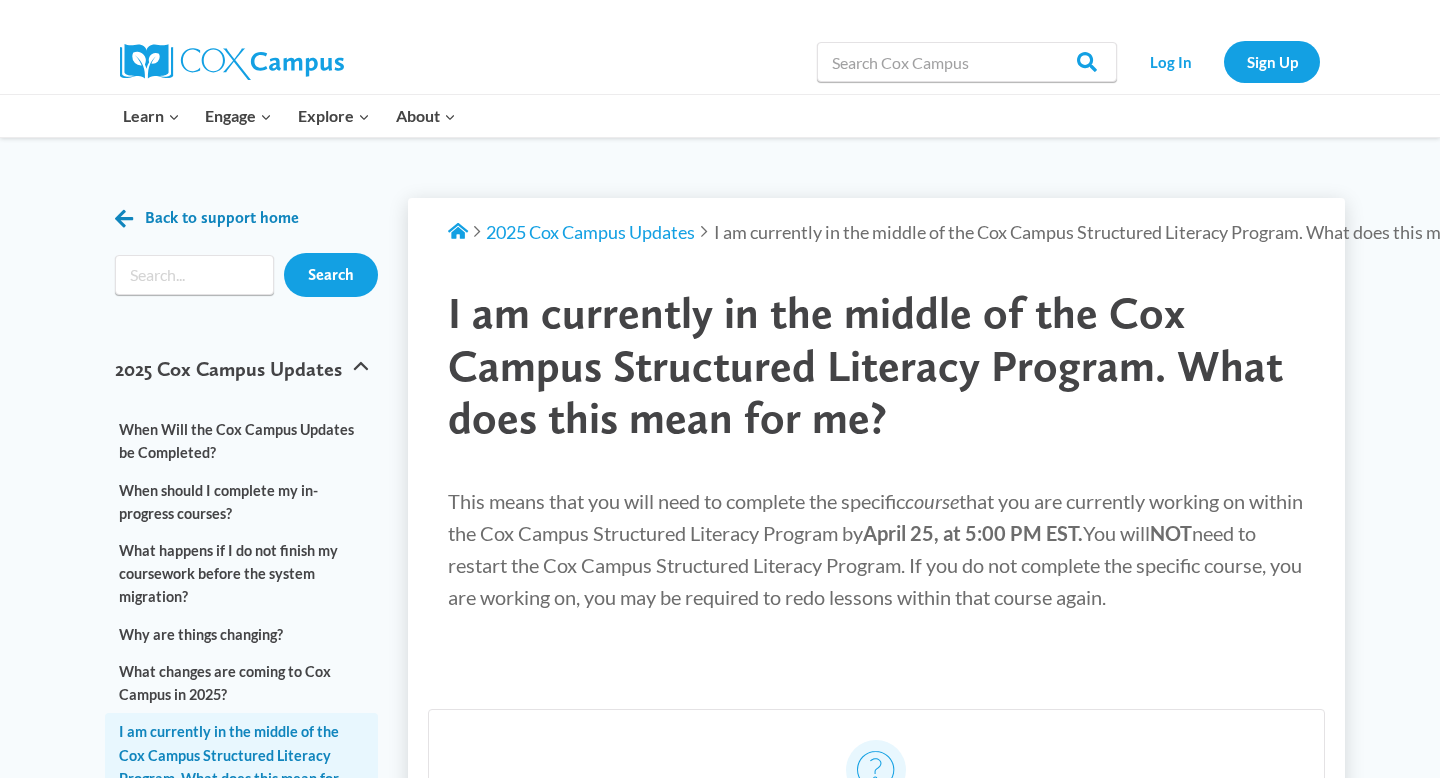 click at bounding box center [124, 218] 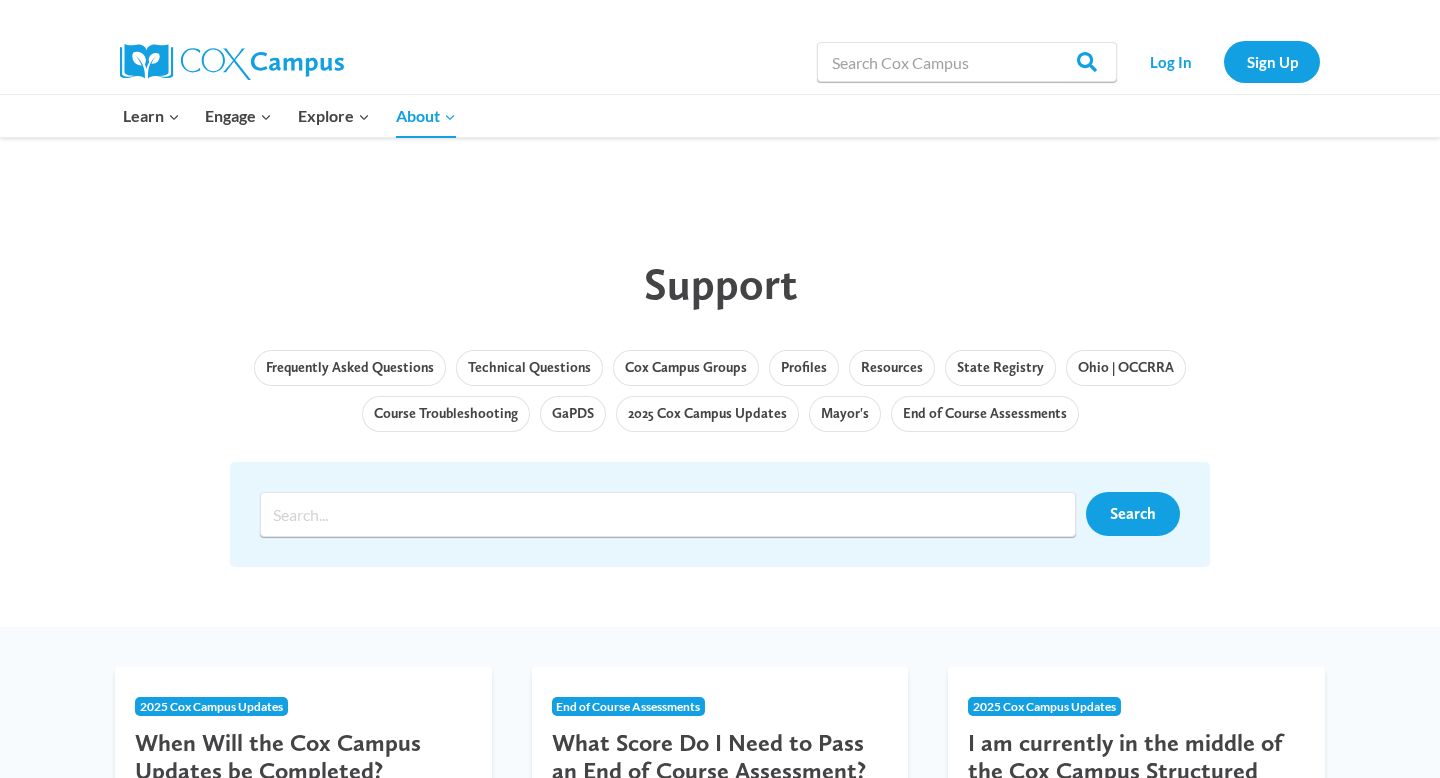 scroll, scrollTop: 0, scrollLeft: 0, axis: both 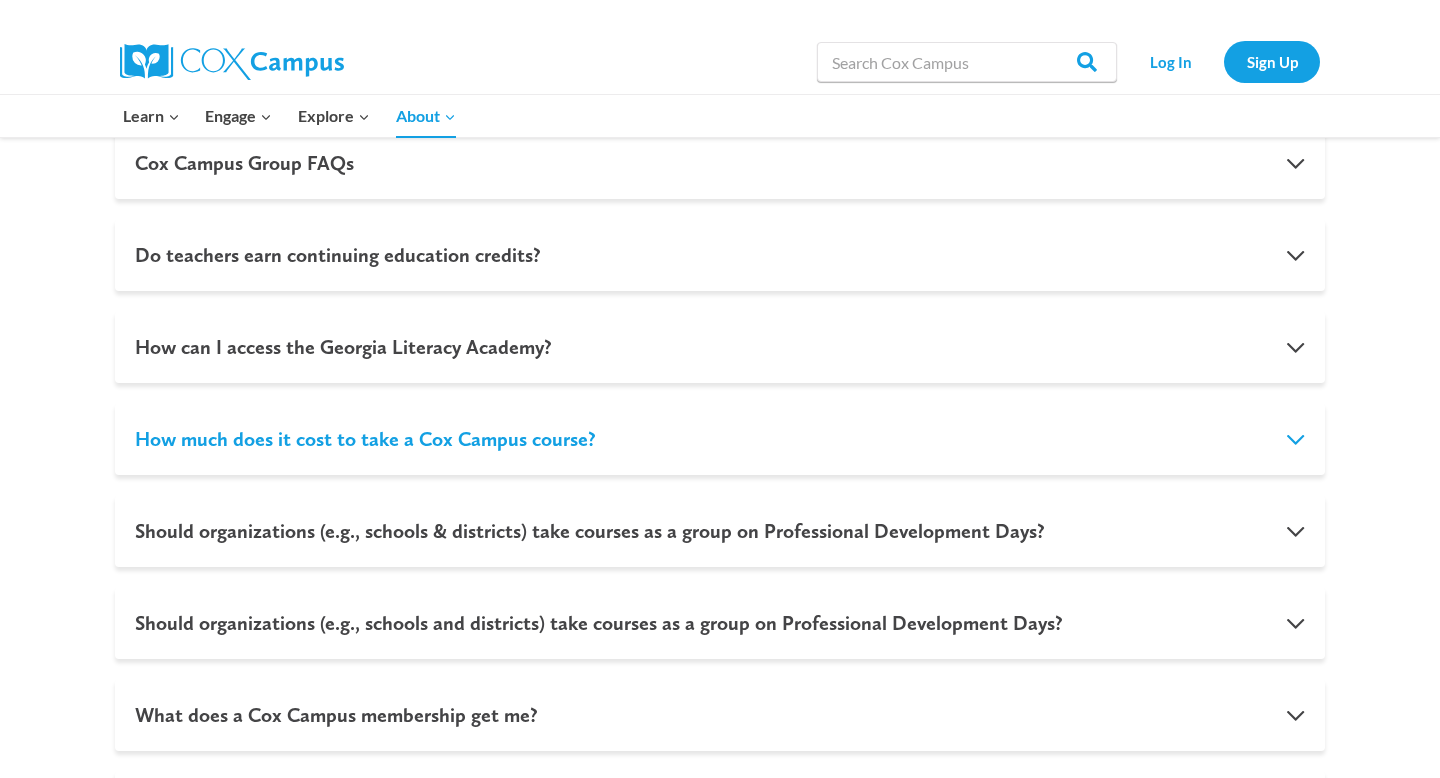 click on "How much does it cost to take a Cox Campus course?" at bounding box center (720, 439) 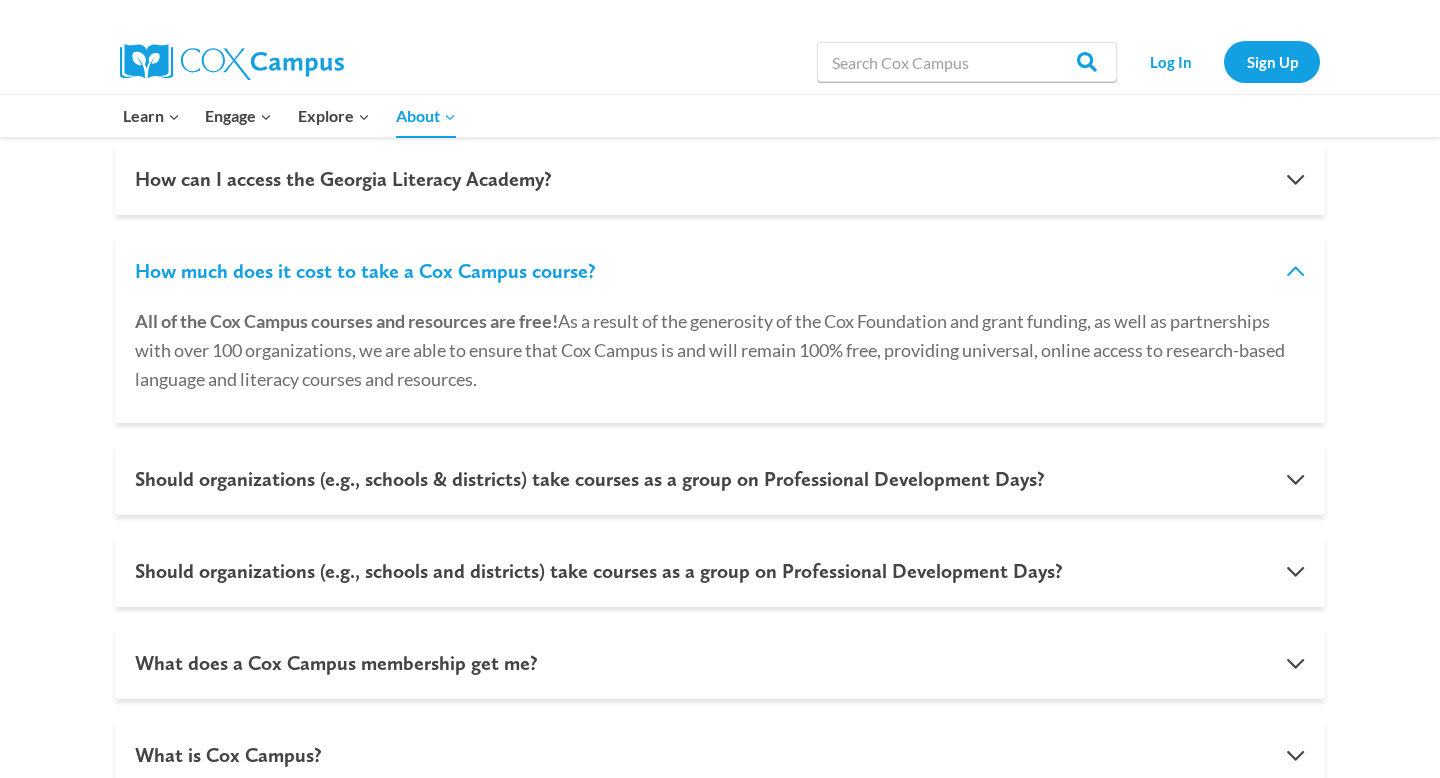scroll, scrollTop: 1525, scrollLeft: 0, axis: vertical 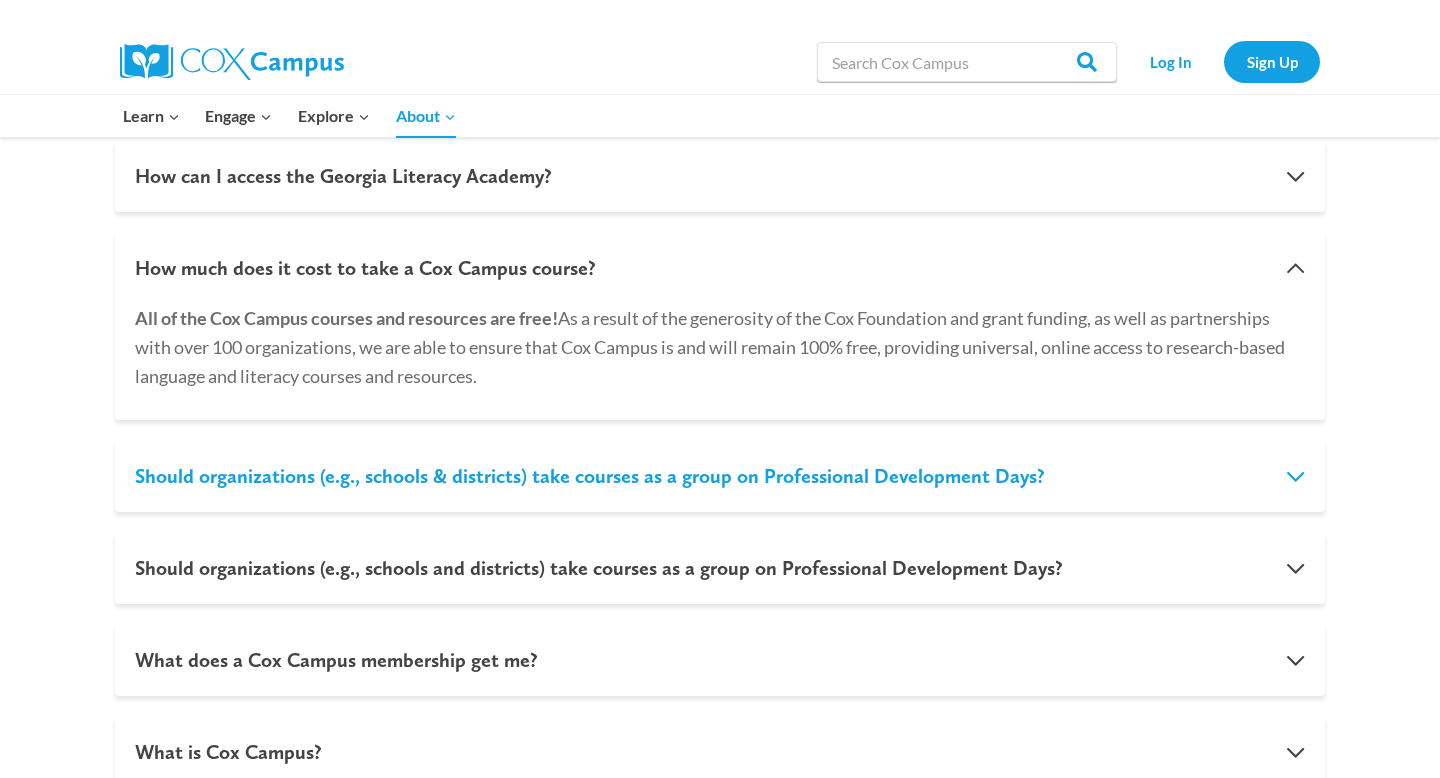click on "Should organizations (e.g., schools & districts) take courses as a group on Professional Development Days?" at bounding box center [720, 476] 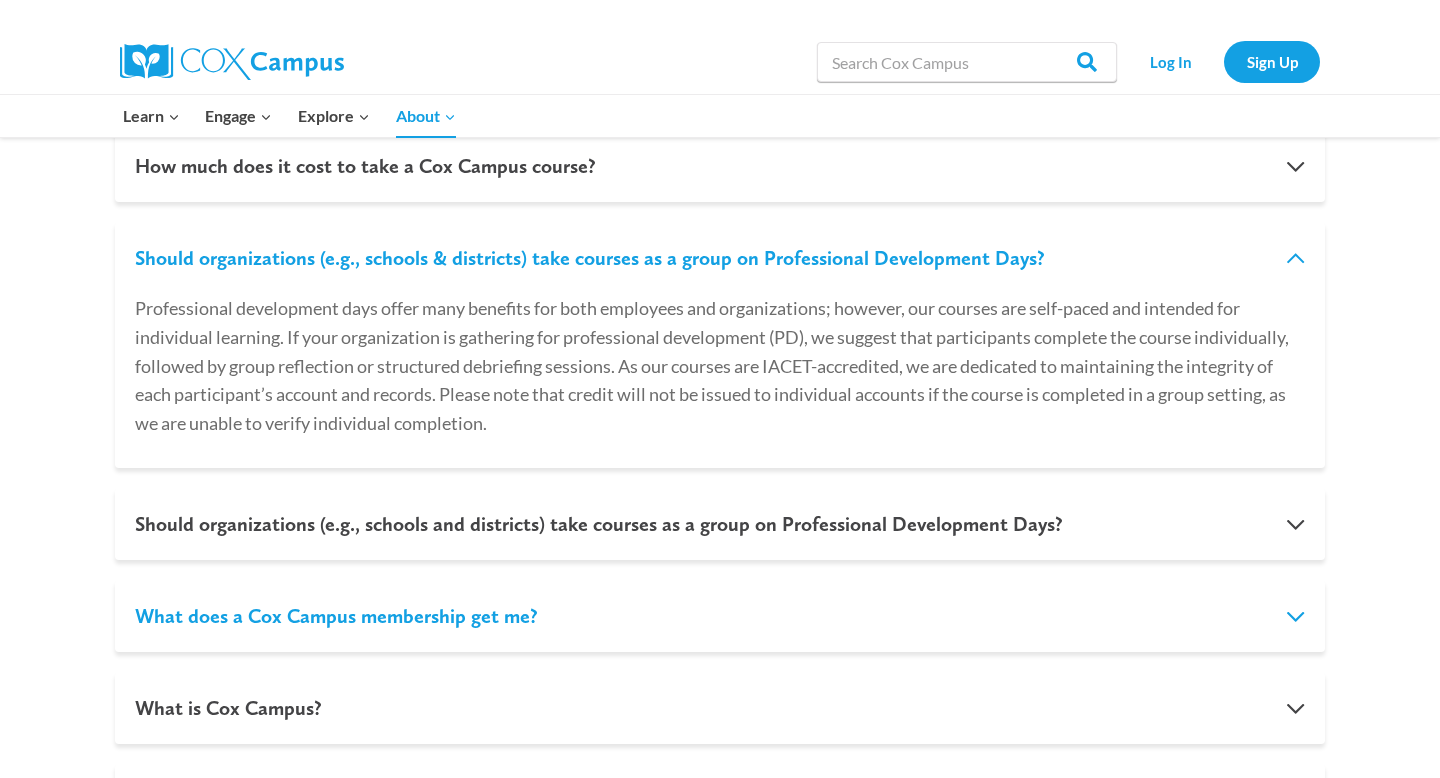scroll, scrollTop: 1629, scrollLeft: 0, axis: vertical 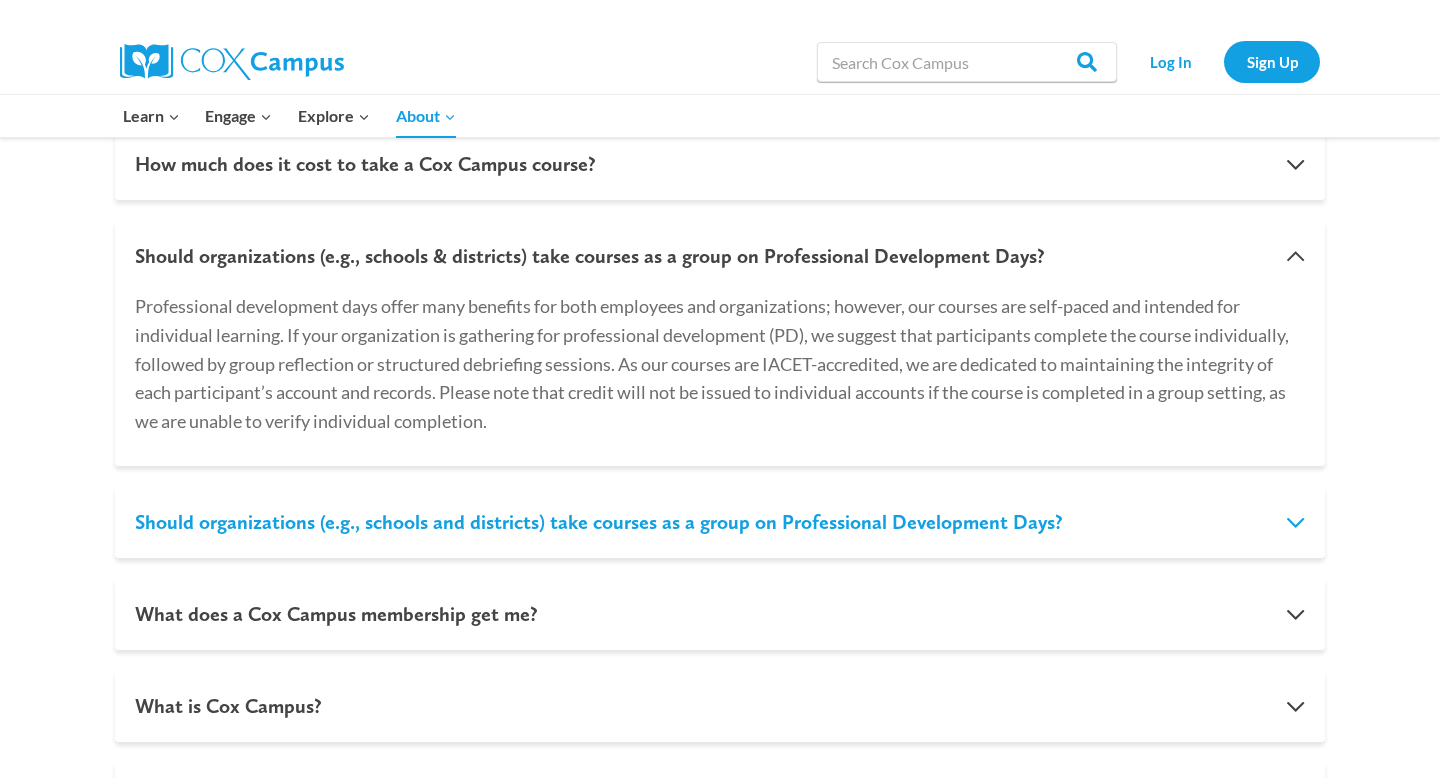 click on "Should organizations (e.g., schools and districts) take courses as a group on Professional Development Days?" at bounding box center (720, 522) 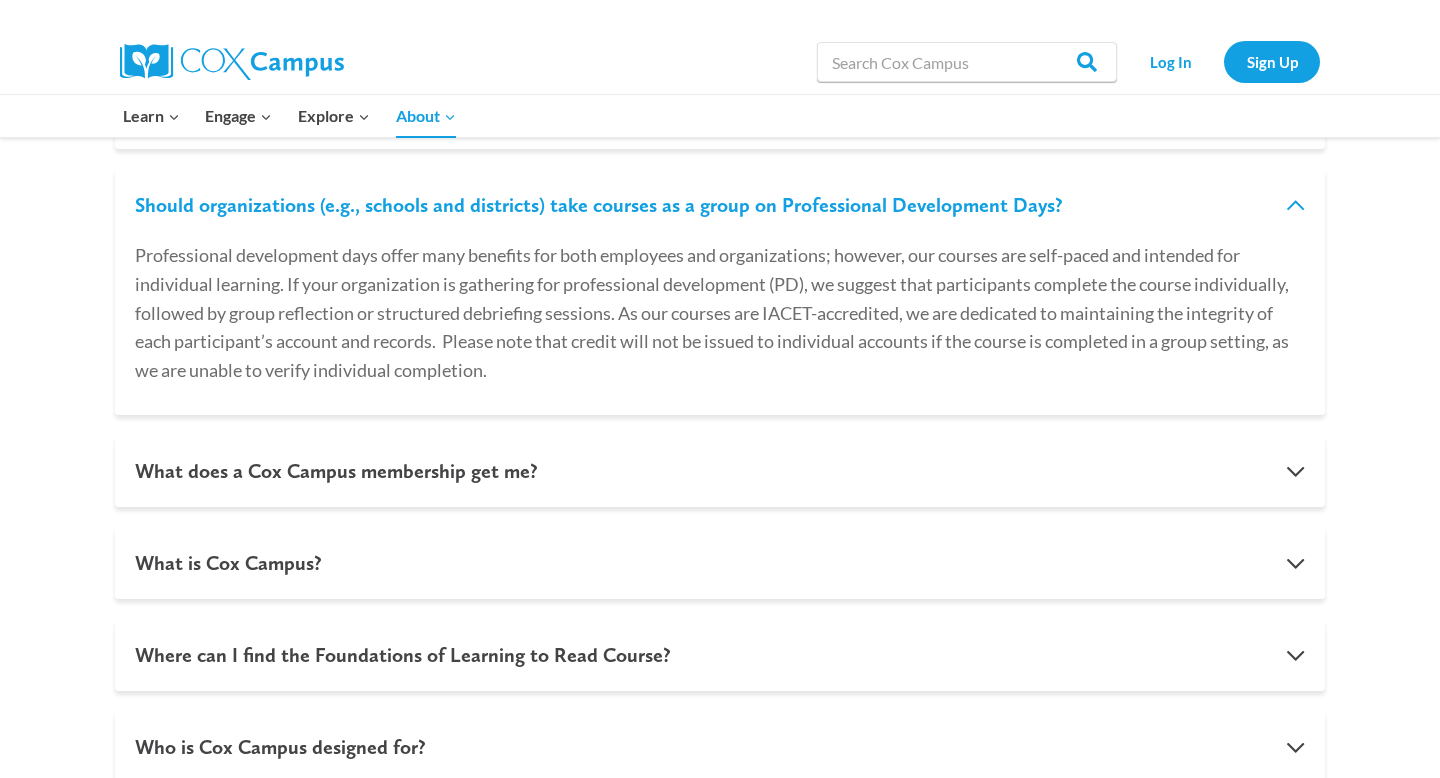 scroll, scrollTop: 1777, scrollLeft: 0, axis: vertical 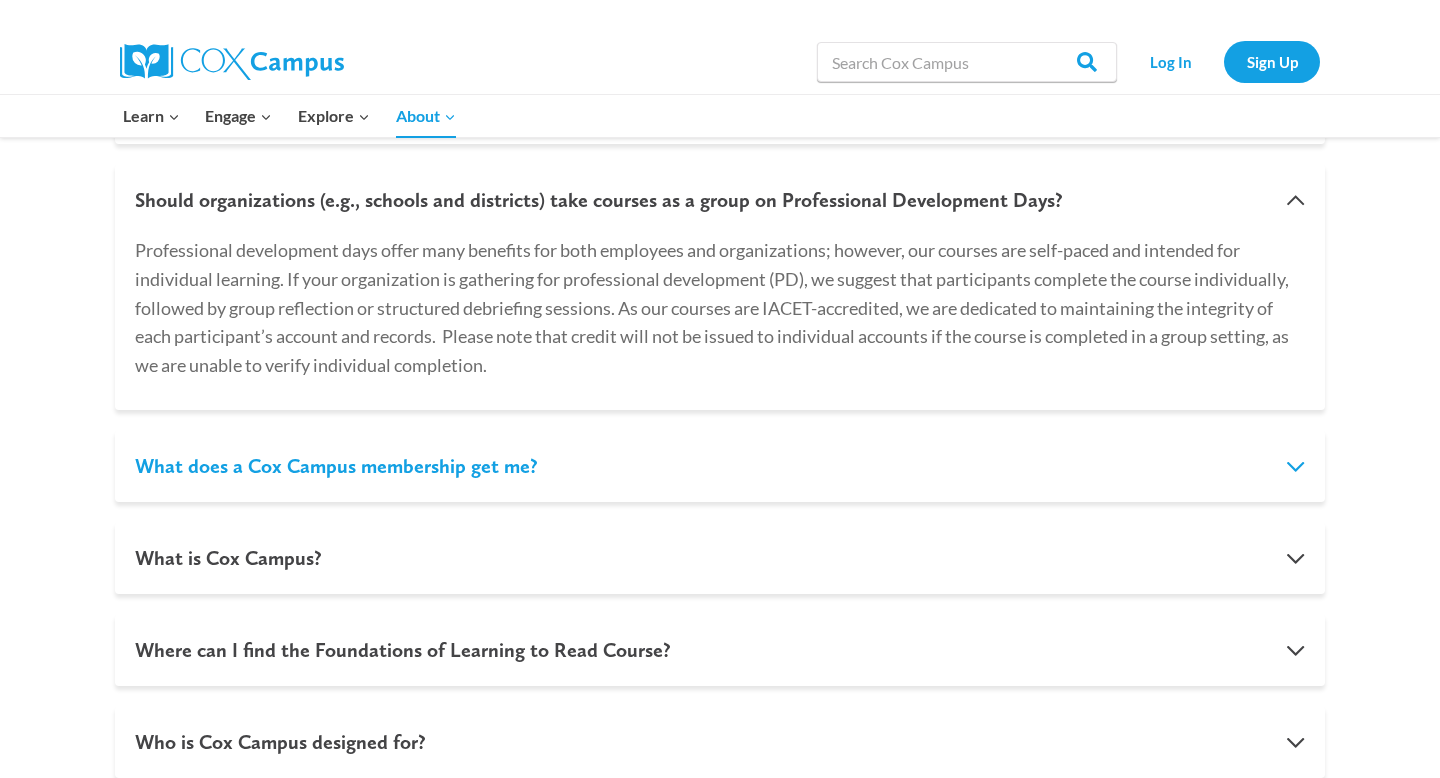click on "What does a Cox Campus membership get me?" at bounding box center [720, 466] 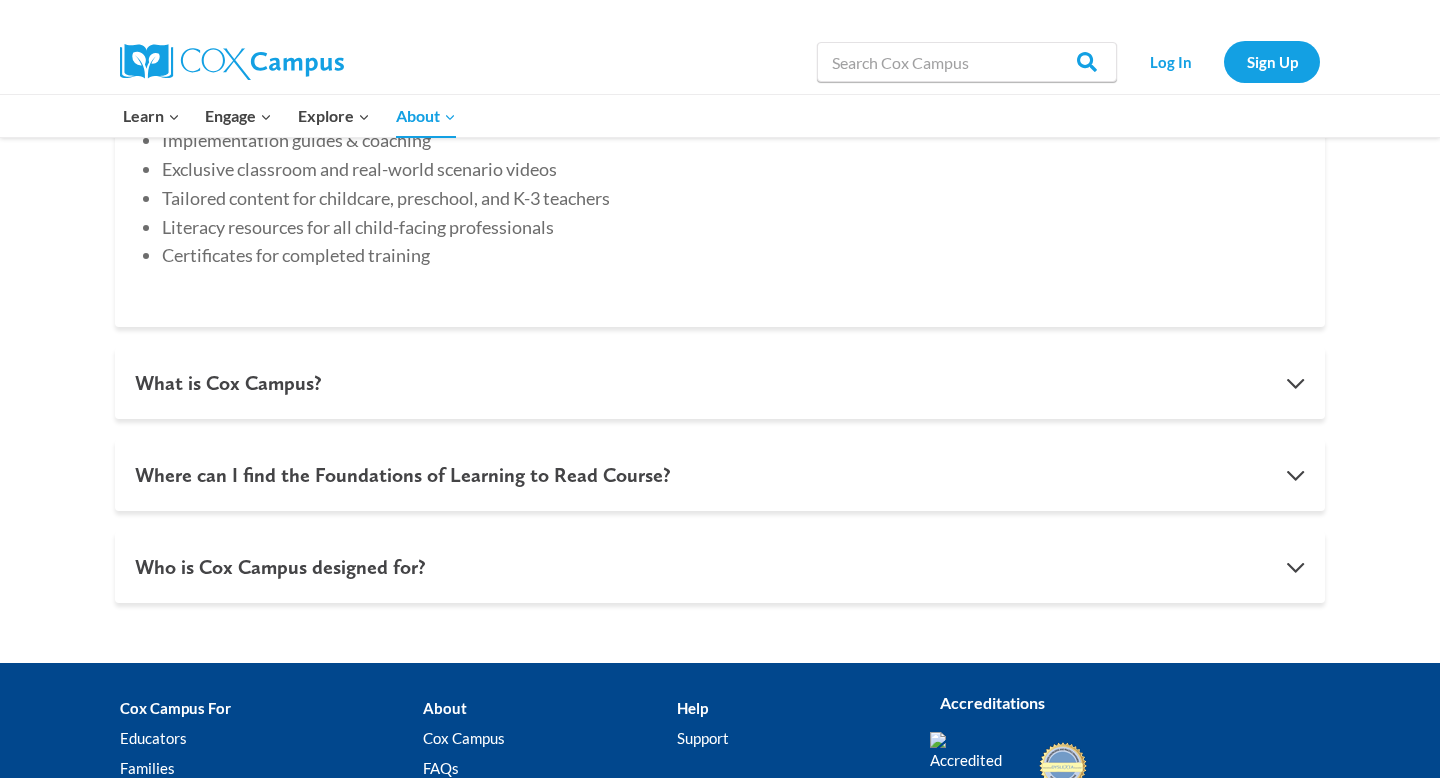 scroll, scrollTop: 2066, scrollLeft: 0, axis: vertical 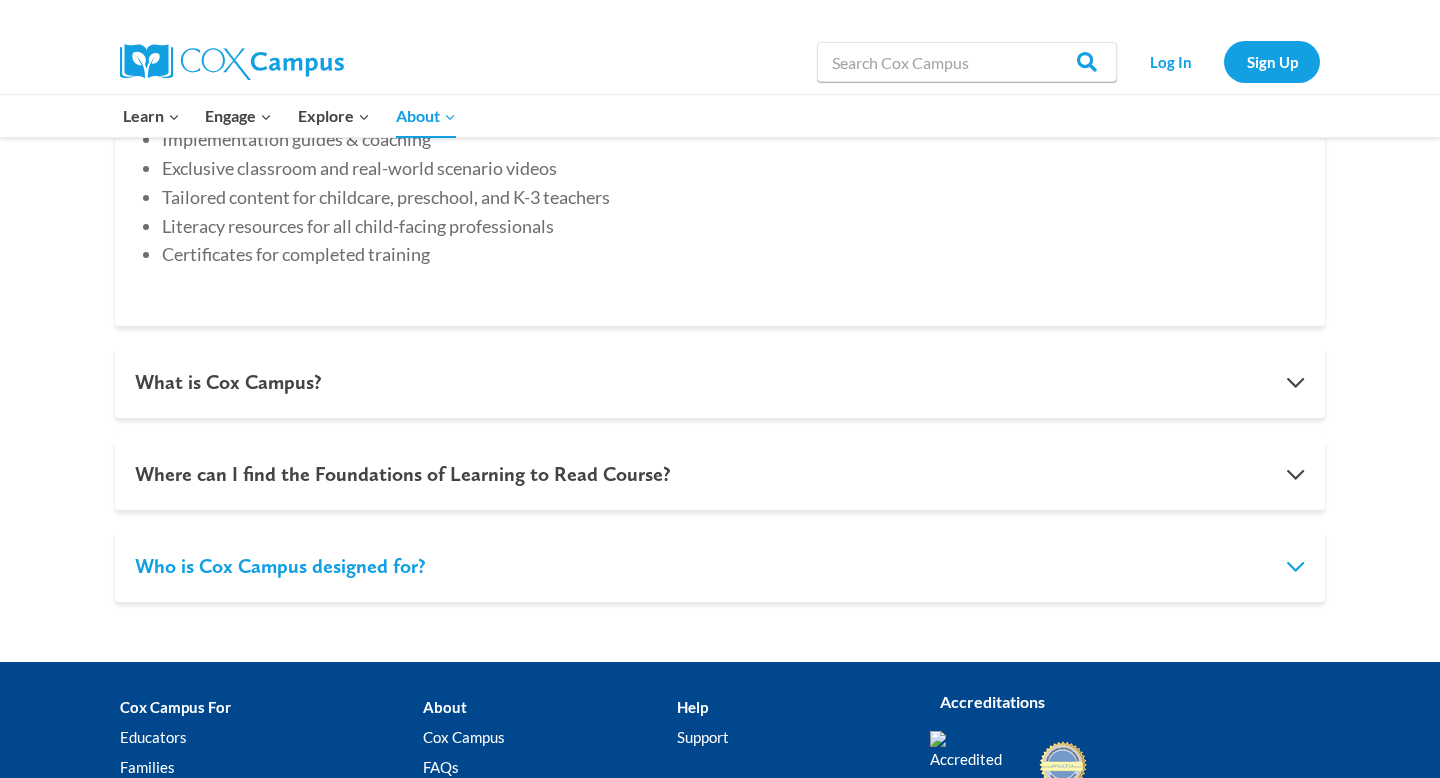 click on "Who is Cox Campus designed for?" at bounding box center [720, 566] 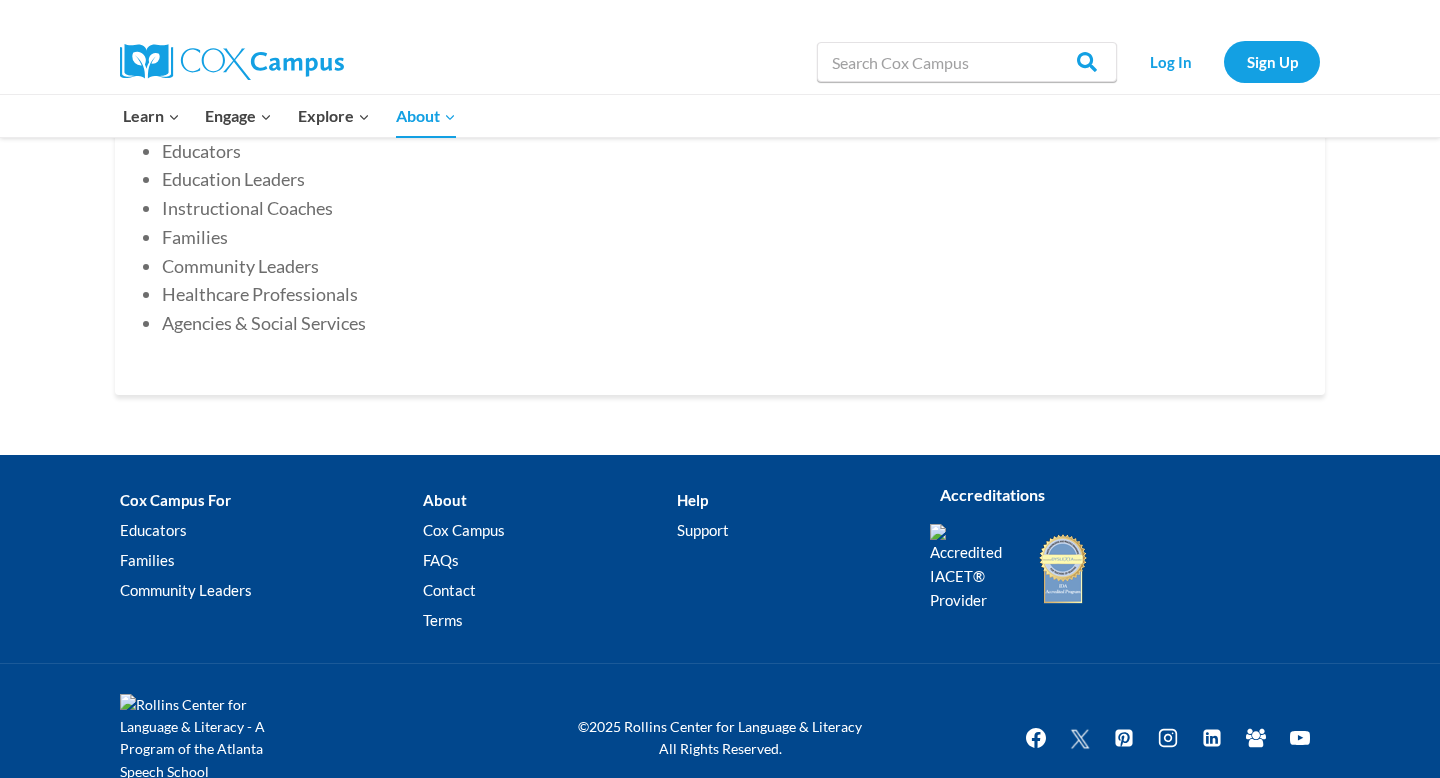 scroll, scrollTop: 2137, scrollLeft: 0, axis: vertical 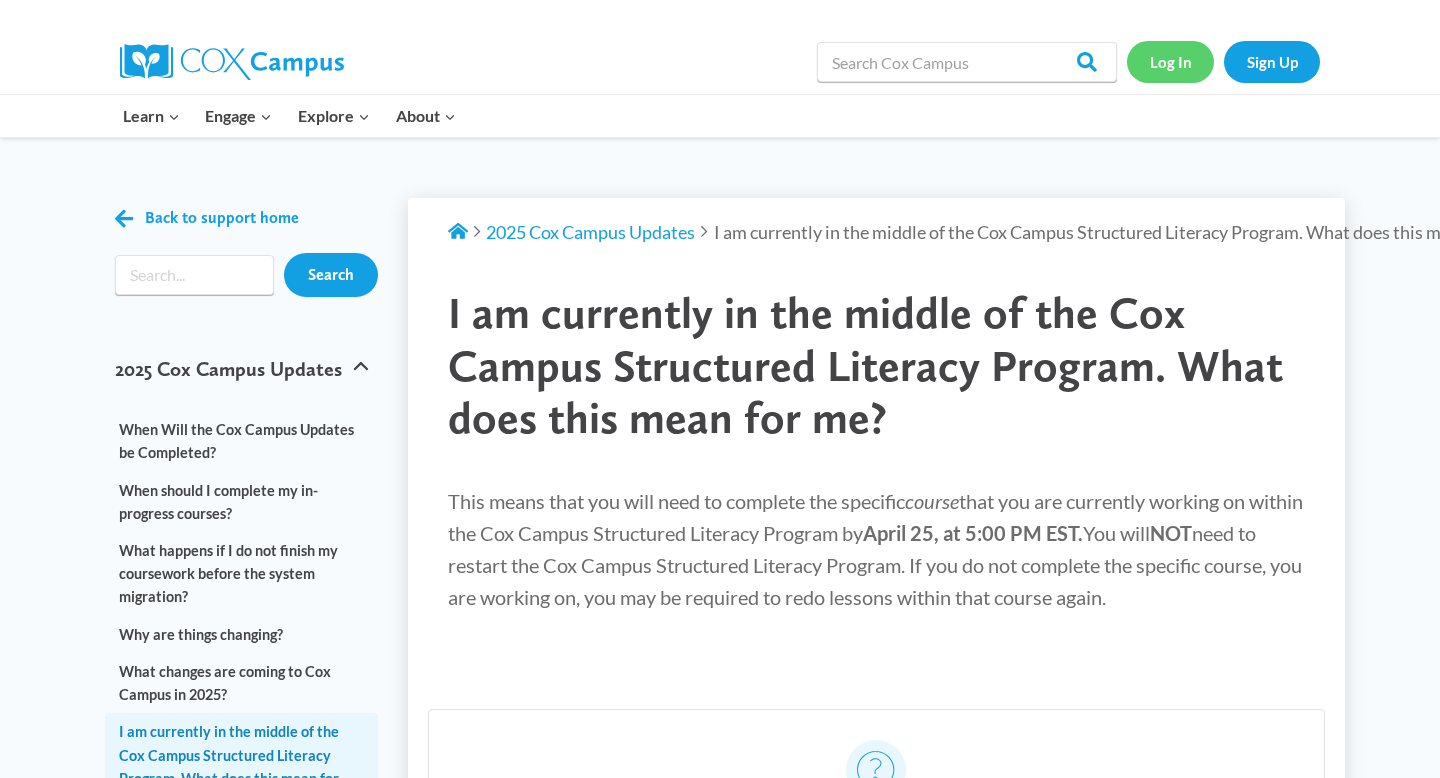 click on "Log In" at bounding box center (1170, 61) 